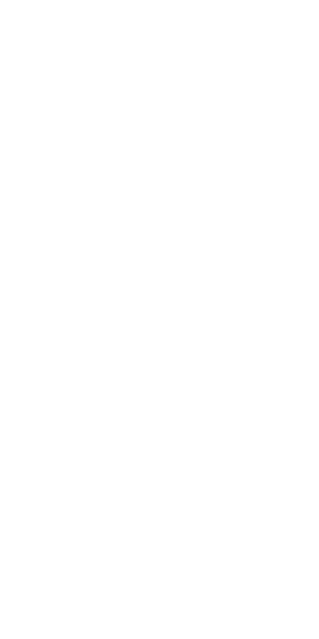 scroll, scrollTop: 0, scrollLeft: 0, axis: both 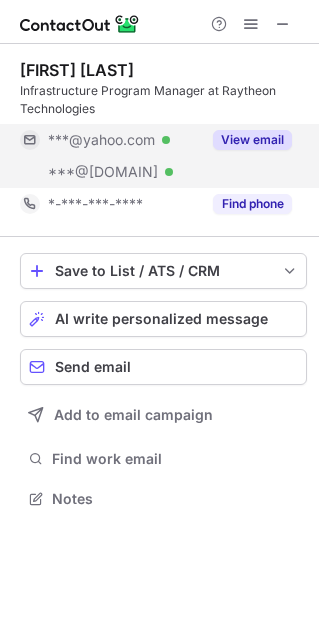 click on "View email" at bounding box center [252, 140] 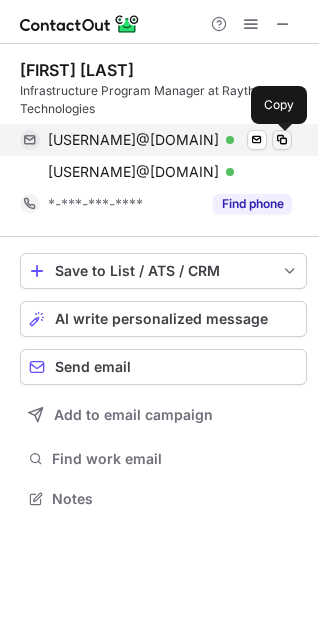 click at bounding box center (282, 140) 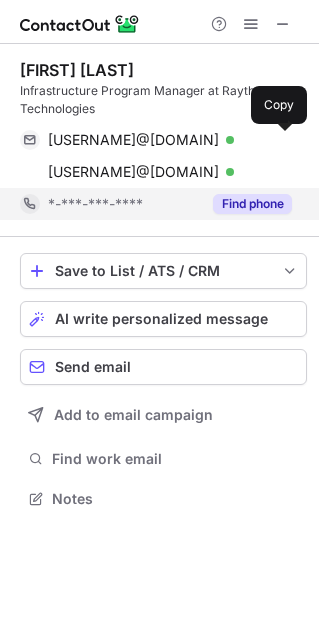 click on "Find phone" at bounding box center [252, 204] 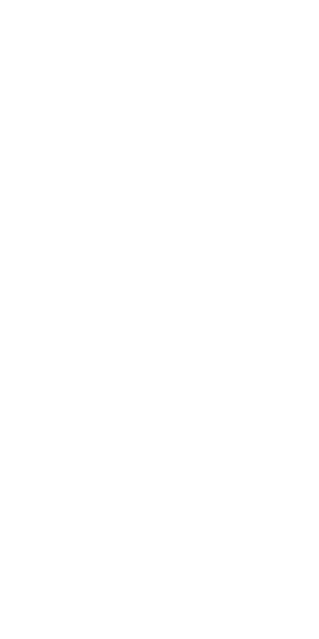 scroll, scrollTop: 0, scrollLeft: 0, axis: both 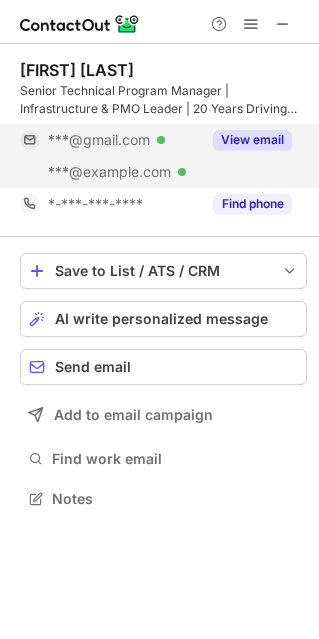 click on "View email" at bounding box center (252, 140) 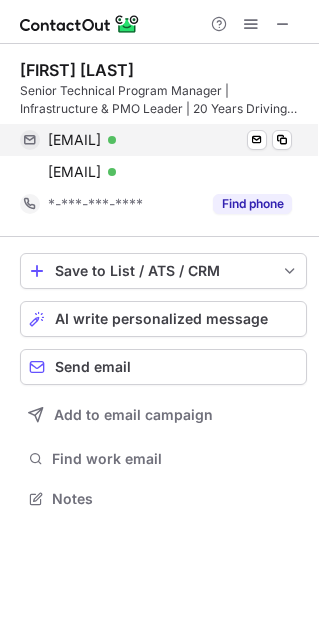 click on "[EMAIL] Verified Send email Copy" at bounding box center (156, 140) 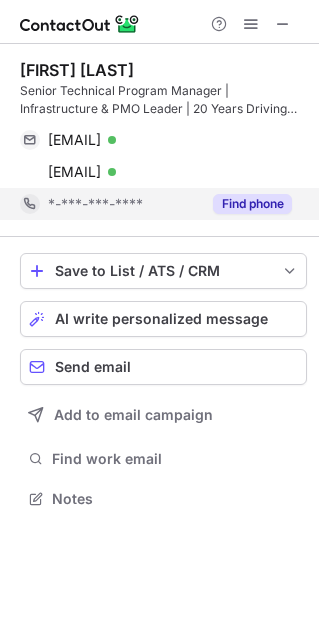 click on "Find phone" at bounding box center (252, 204) 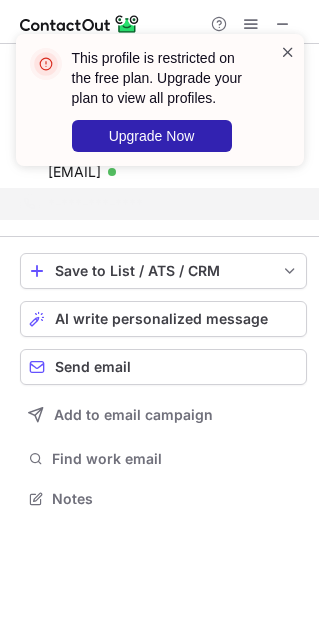 click at bounding box center (288, 52) 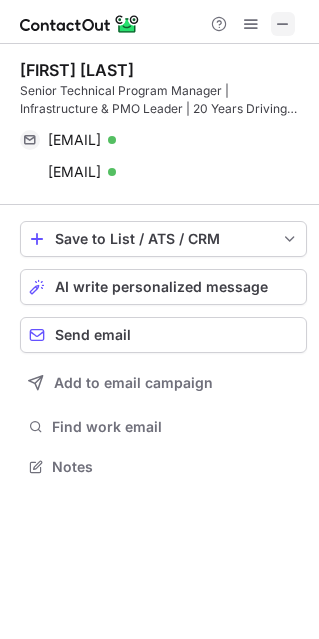 click at bounding box center [283, 24] 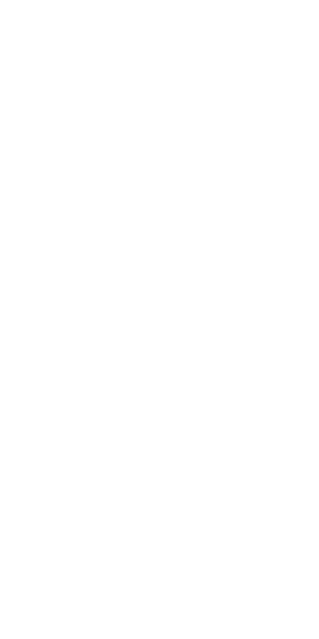 scroll, scrollTop: 0, scrollLeft: 0, axis: both 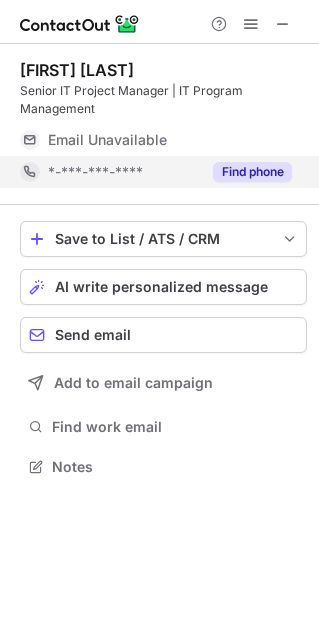click on "Find phone" at bounding box center (252, 172) 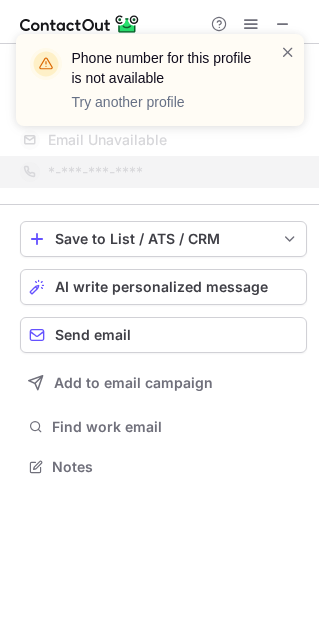 click on "Phone number for this profile is not available Try another profile" at bounding box center [160, 88] 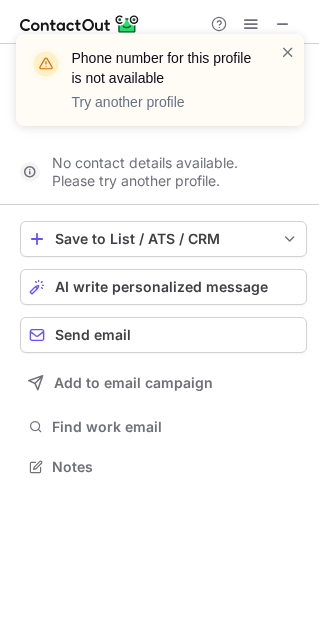scroll, scrollTop: 420, scrollLeft: 319, axis: both 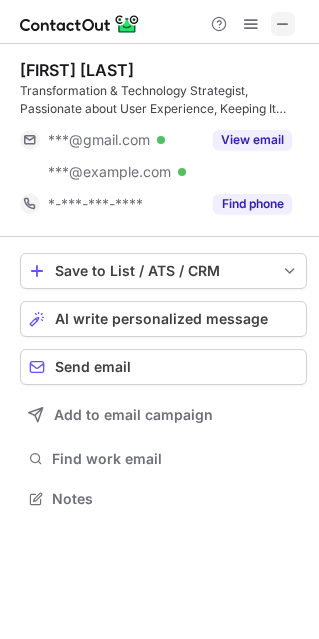 click at bounding box center [283, 24] 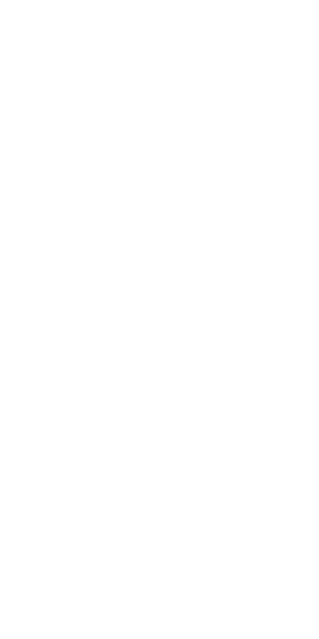 scroll, scrollTop: 0, scrollLeft: 0, axis: both 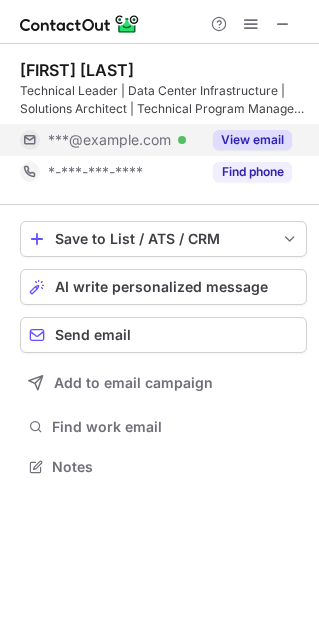 click on "View email" at bounding box center (252, 140) 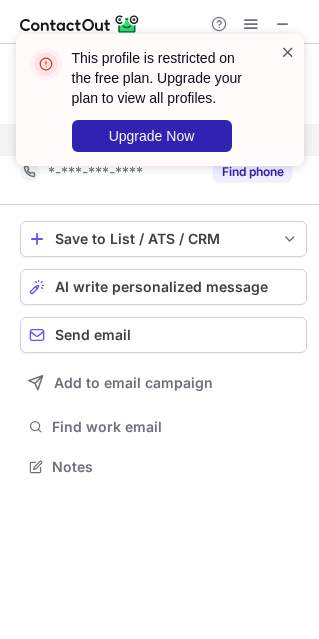 click at bounding box center [288, 52] 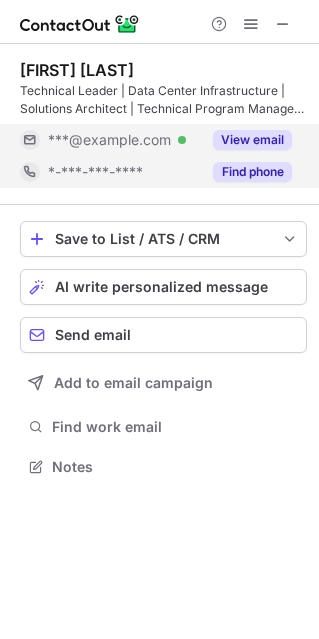 click on "Find phone" at bounding box center [252, 172] 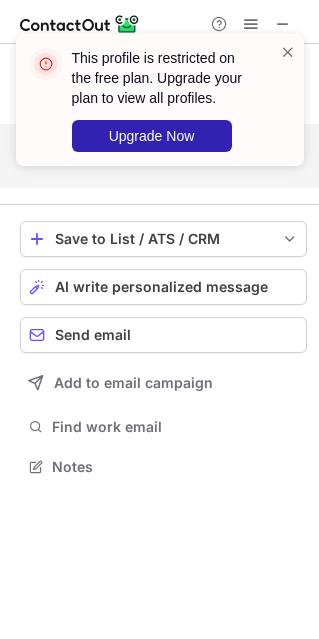 scroll, scrollTop: 420, scrollLeft: 319, axis: both 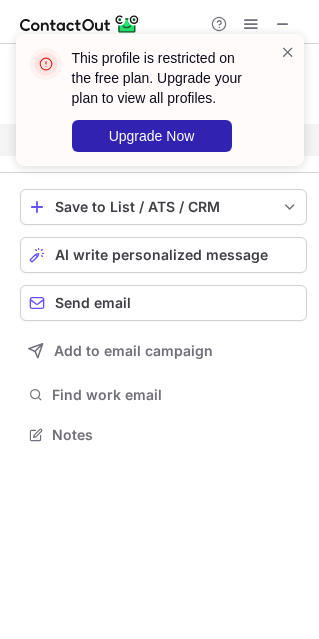 click on "This profile is restricted on the free plan. Upgrade your plan to view all profiles. Upgrade Now" at bounding box center [160, 108] 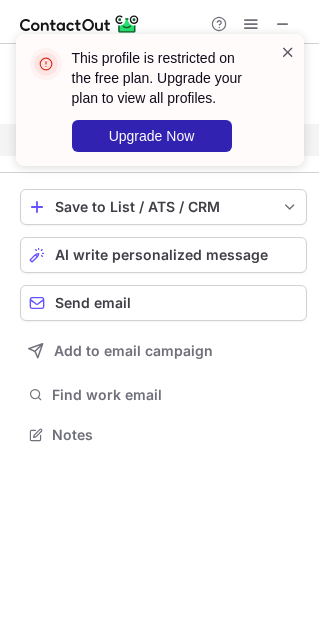 click at bounding box center (288, 52) 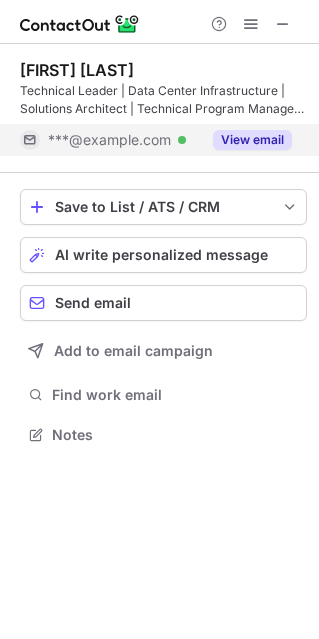 click on "This profile is restricted on the free plan. Upgrade your plan to view all profiles. Upgrade Now" at bounding box center (160, 108) 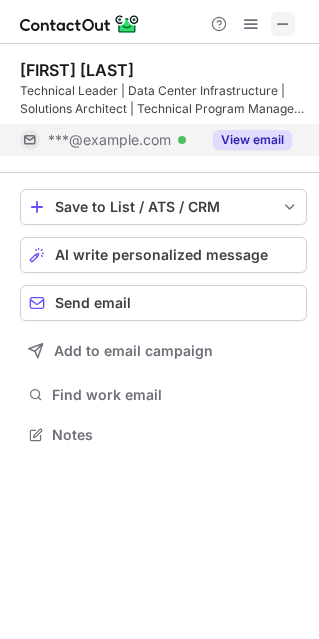 click at bounding box center (283, 24) 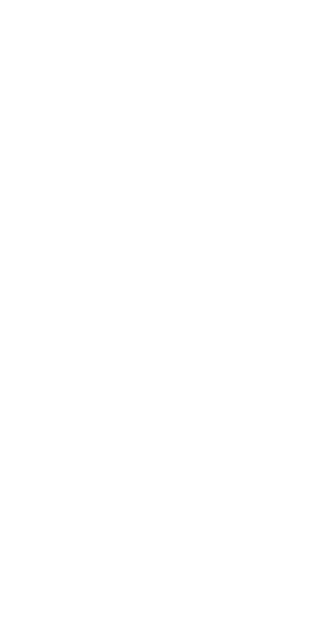 scroll, scrollTop: 0, scrollLeft: 0, axis: both 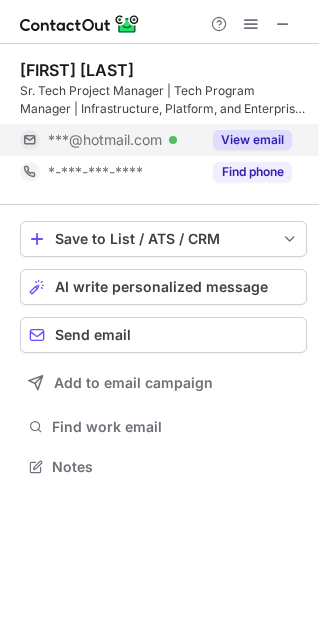click on "View email" at bounding box center [252, 140] 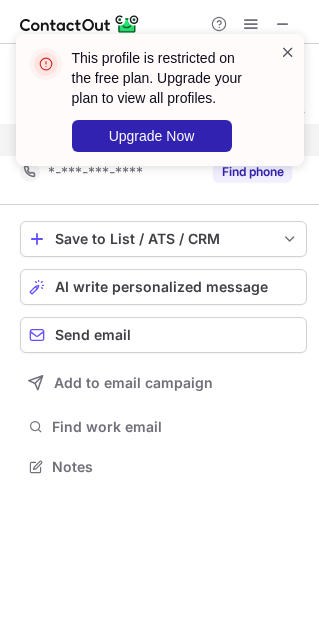 click at bounding box center (288, 52) 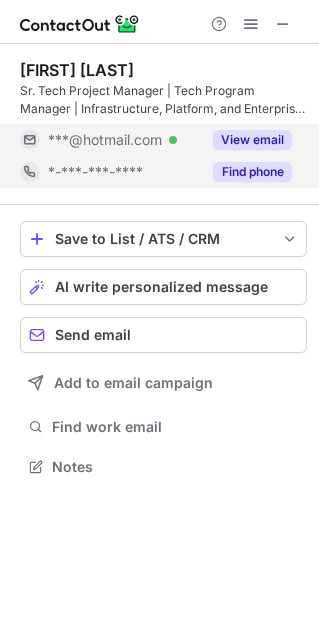 click on "Find phone" at bounding box center [252, 172] 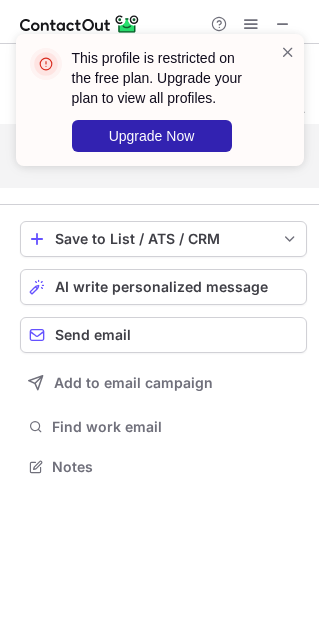 scroll, scrollTop: 420, scrollLeft: 319, axis: both 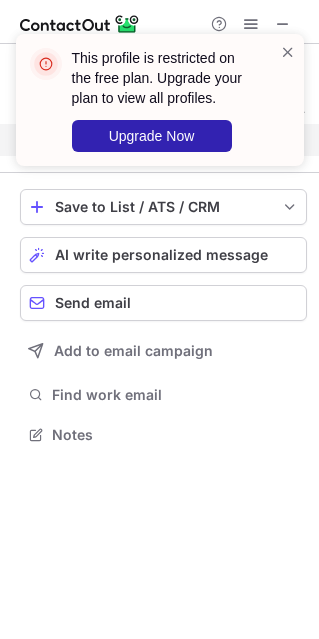 click on "This profile is restricted on the free plan. Upgrade your plan to view all profiles. Upgrade Now" at bounding box center (160, 108) 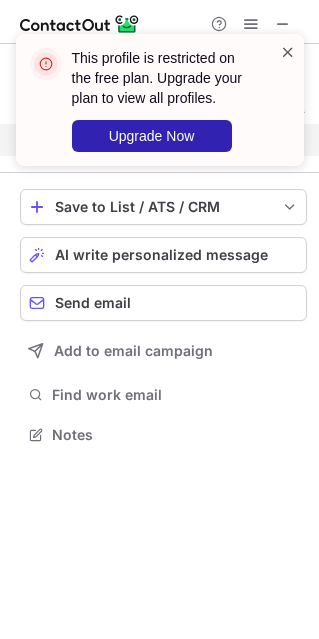 click at bounding box center [288, 52] 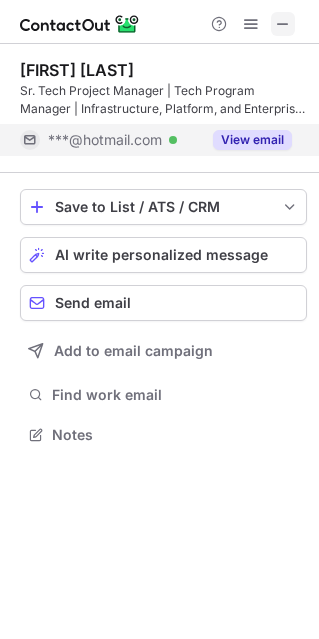 click at bounding box center [283, 24] 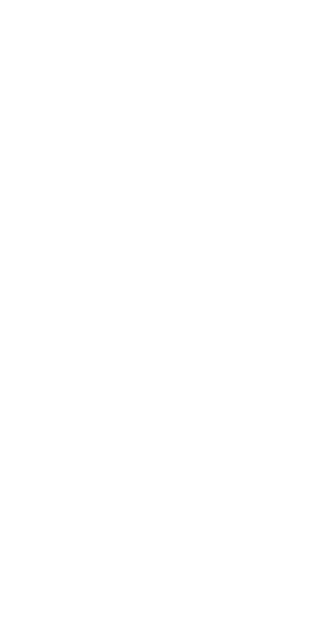scroll, scrollTop: 0, scrollLeft: 0, axis: both 